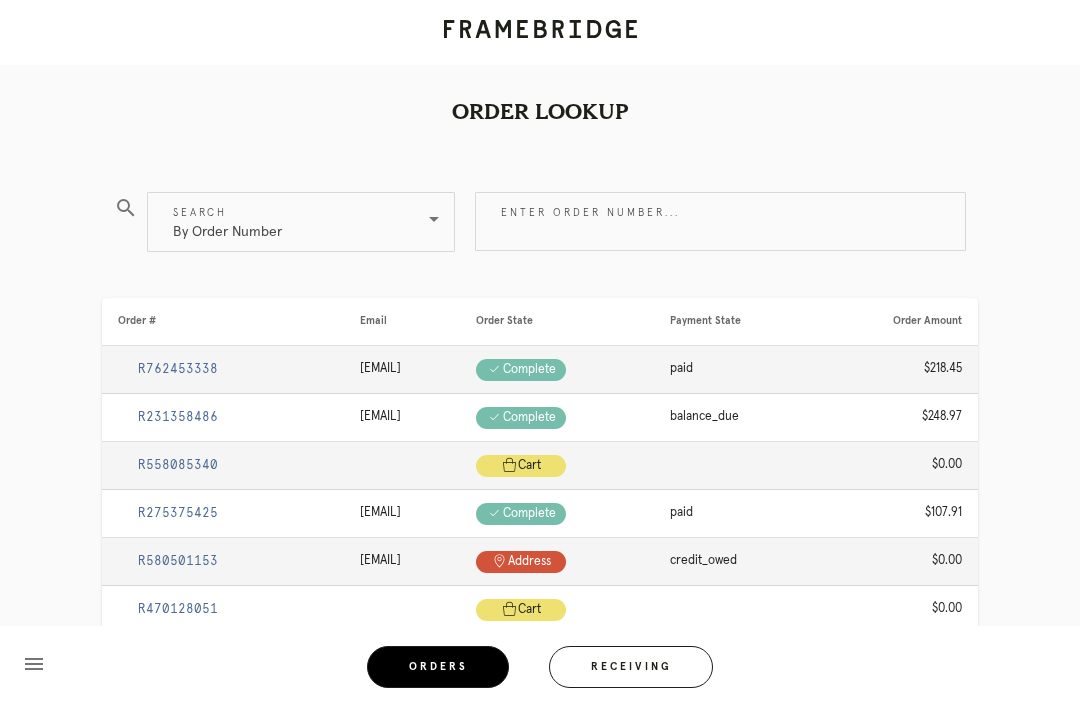 scroll, scrollTop: 0, scrollLeft: 0, axis: both 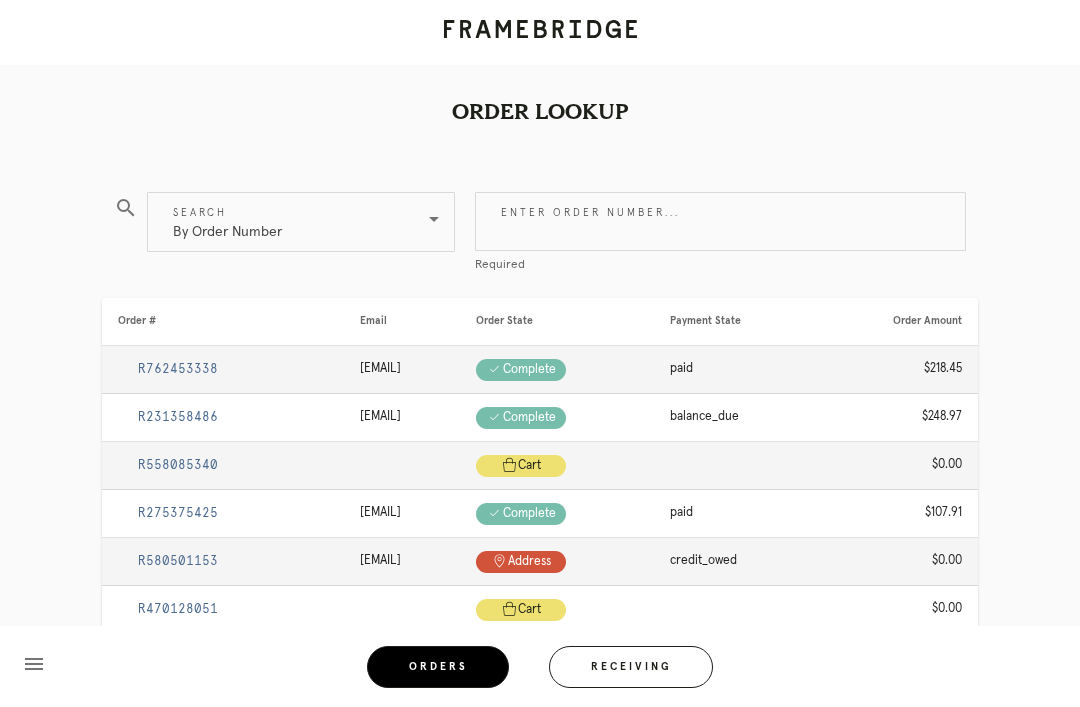 click on "Receiving" at bounding box center (631, 667) 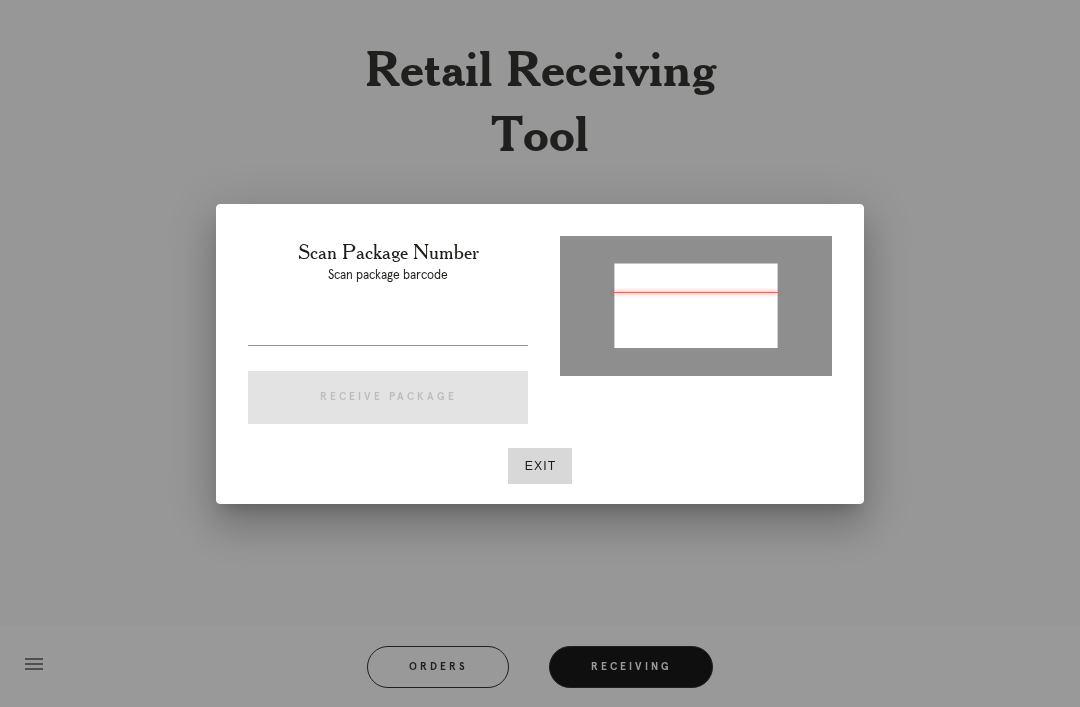 type on "P145489469903637" 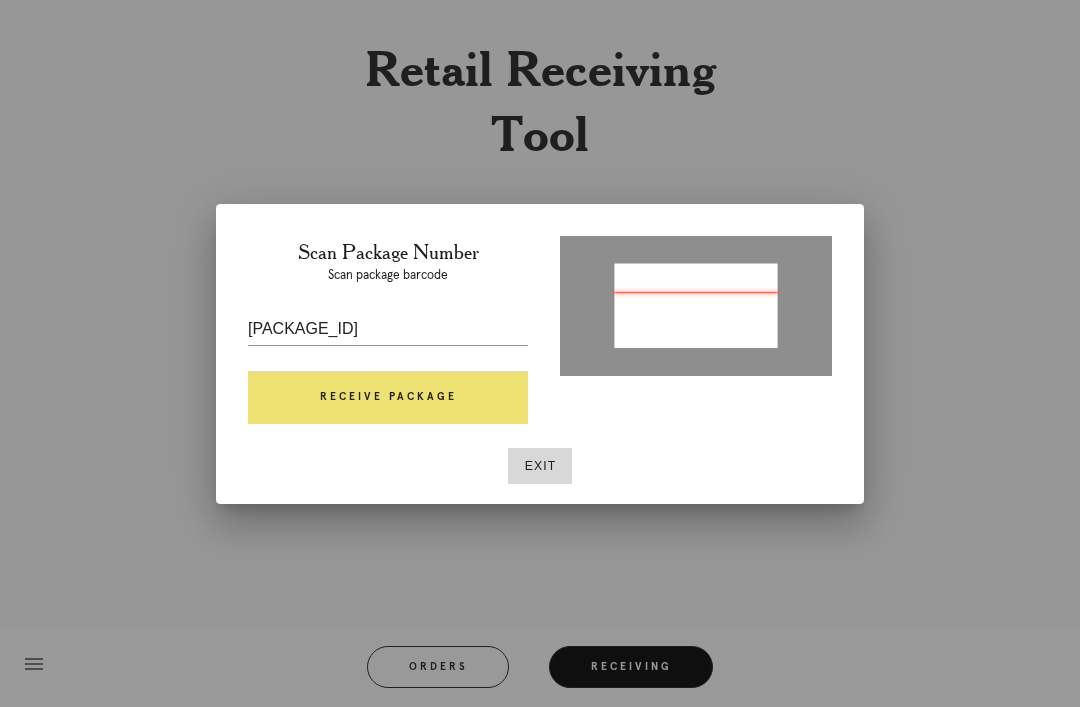 click on "Receive Package" at bounding box center (388, 398) 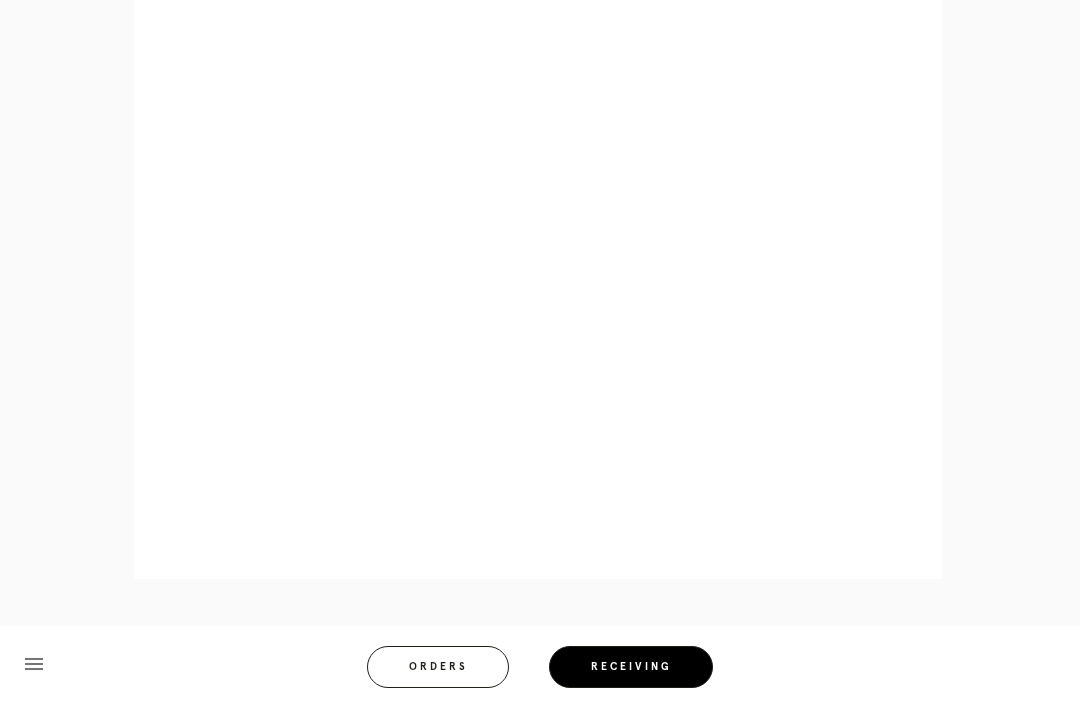scroll, scrollTop: 910, scrollLeft: 0, axis: vertical 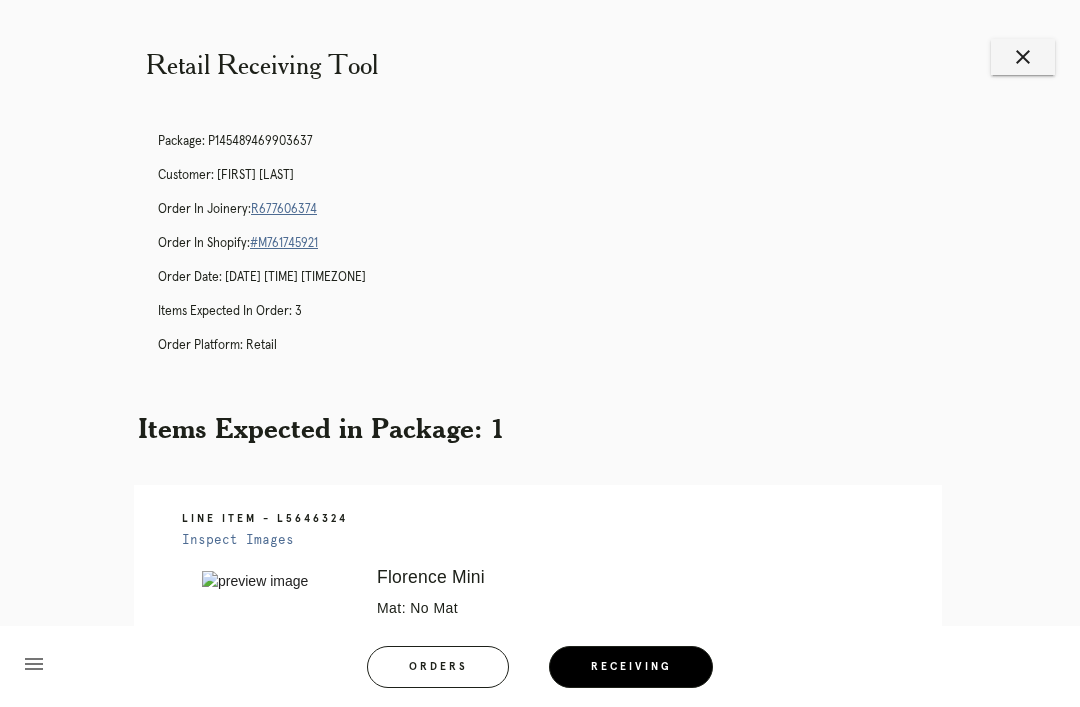 click on "close" at bounding box center [1023, 57] 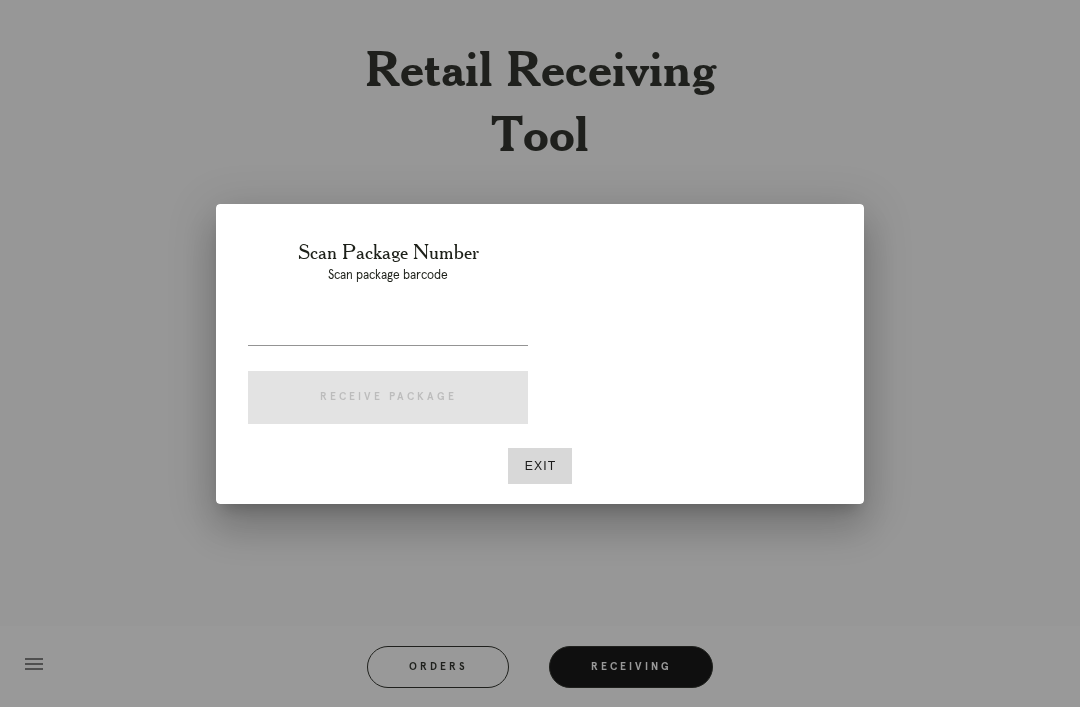 scroll, scrollTop: 0, scrollLeft: 0, axis: both 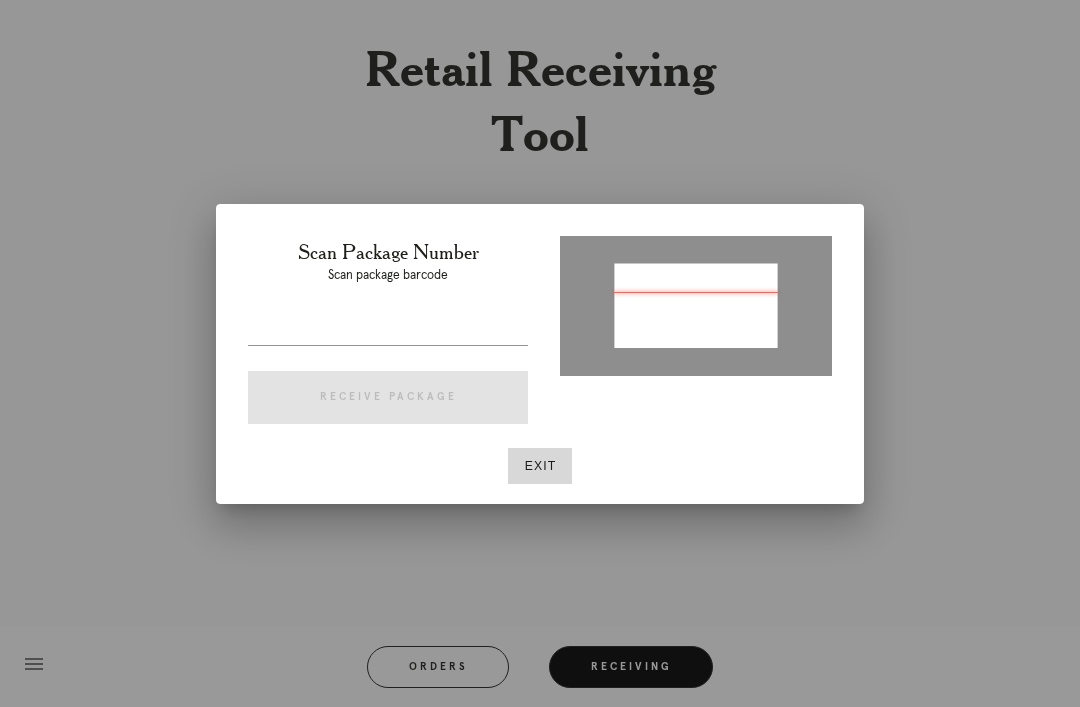 type on "[ID]" 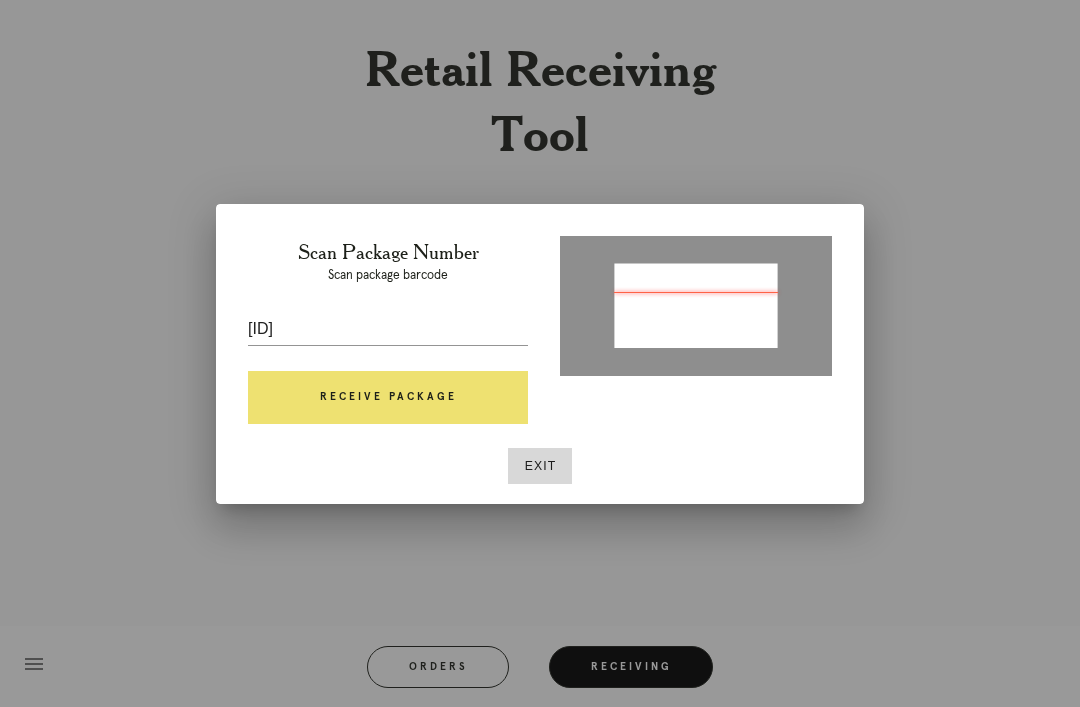 click on "Receive Package" at bounding box center [388, 398] 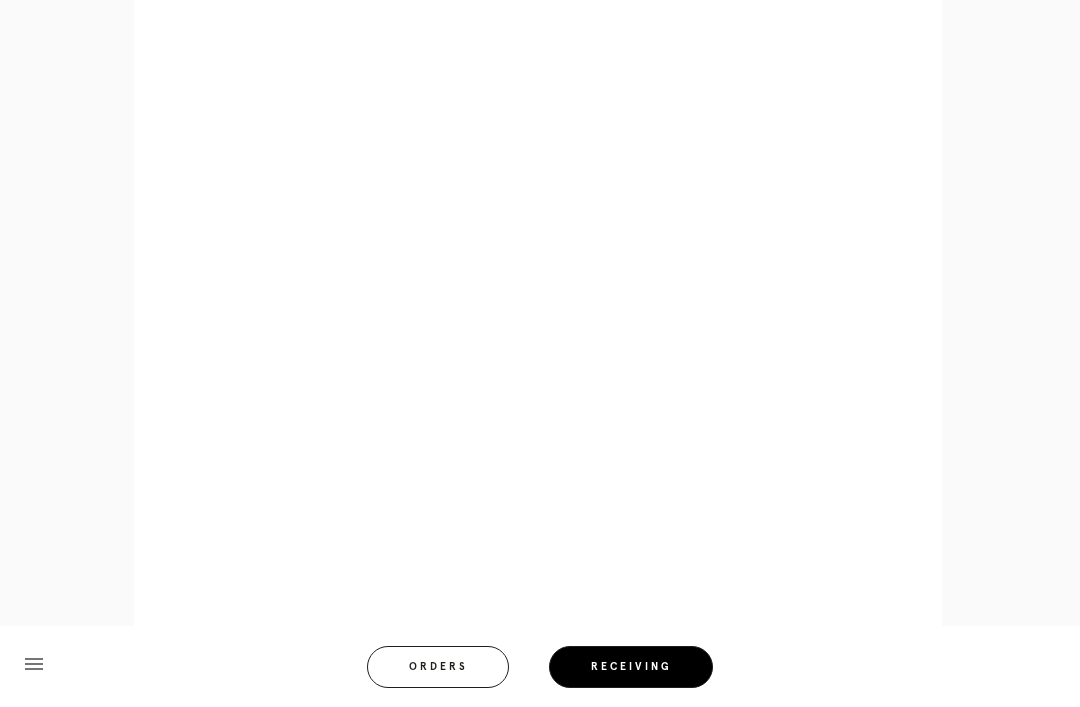 scroll, scrollTop: 858, scrollLeft: 0, axis: vertical 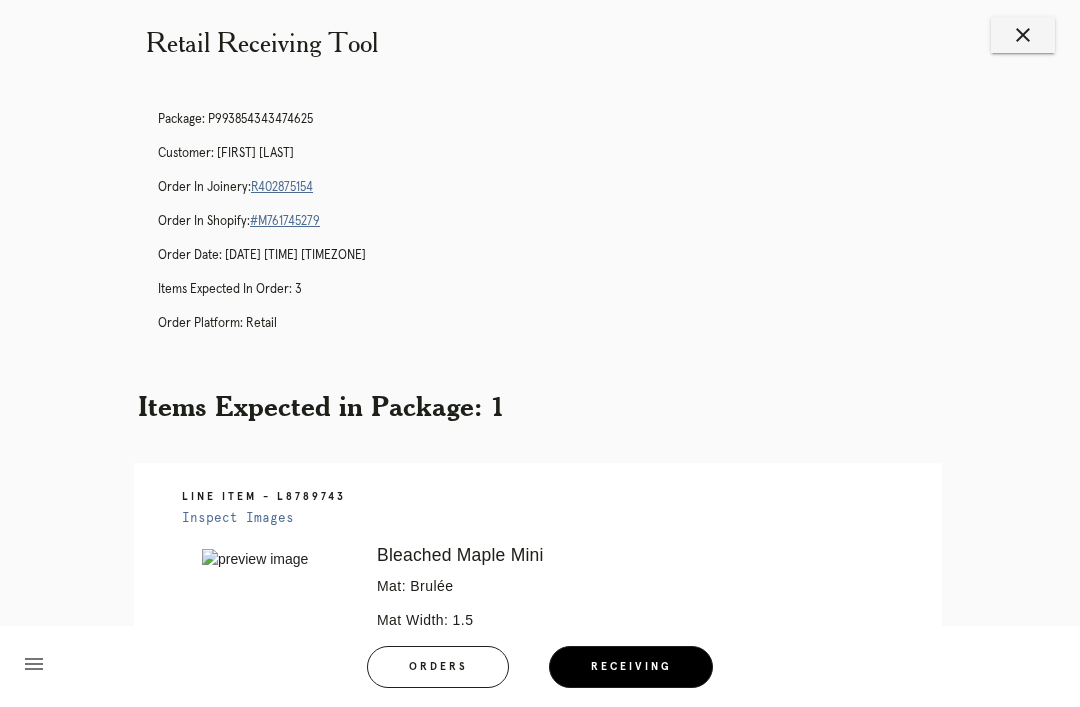 click on "close" at bounding box center [1023, 35] 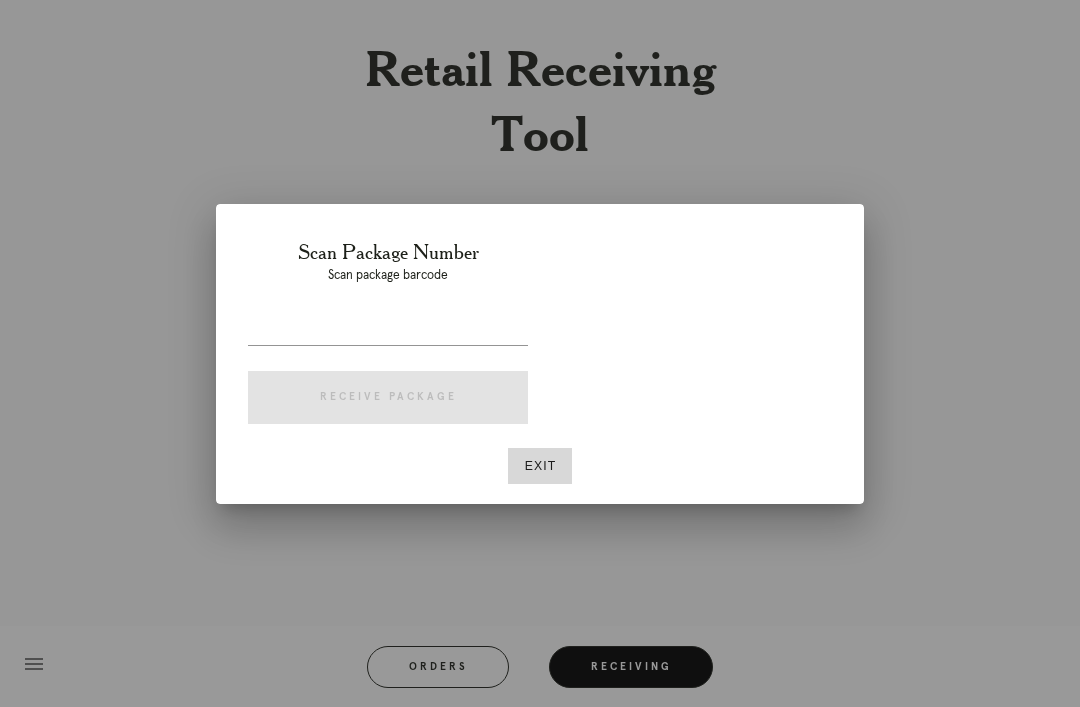 scroll, scrollTop: 64, scrollLeft: 0, axis: vertical 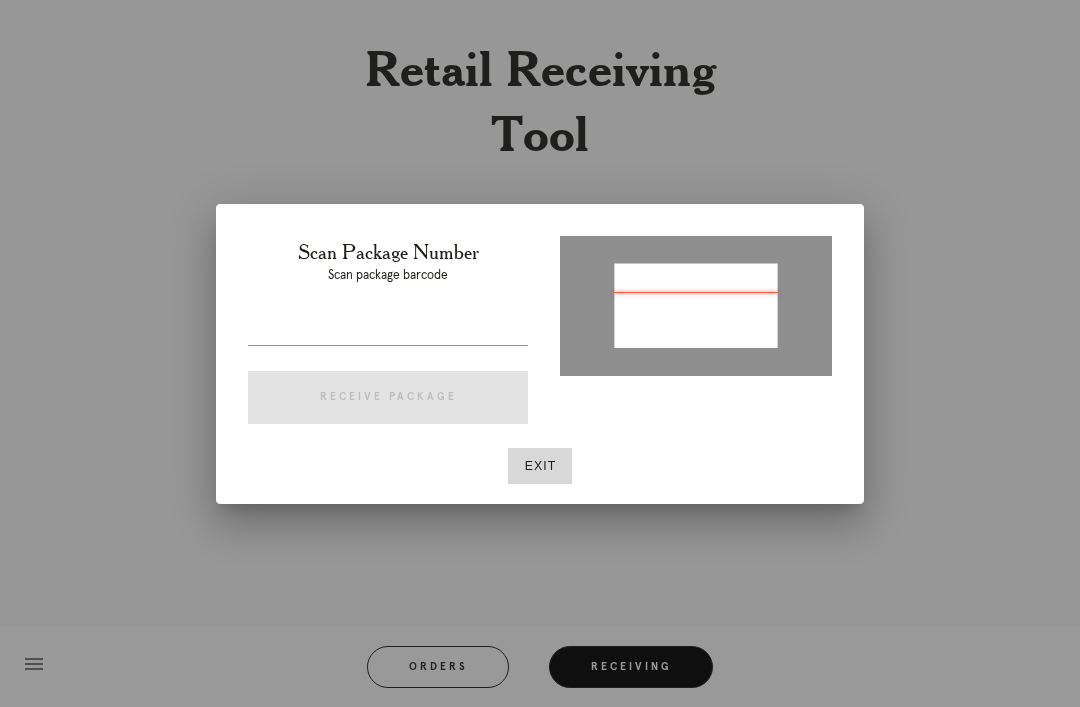 type on "P634708169839299" 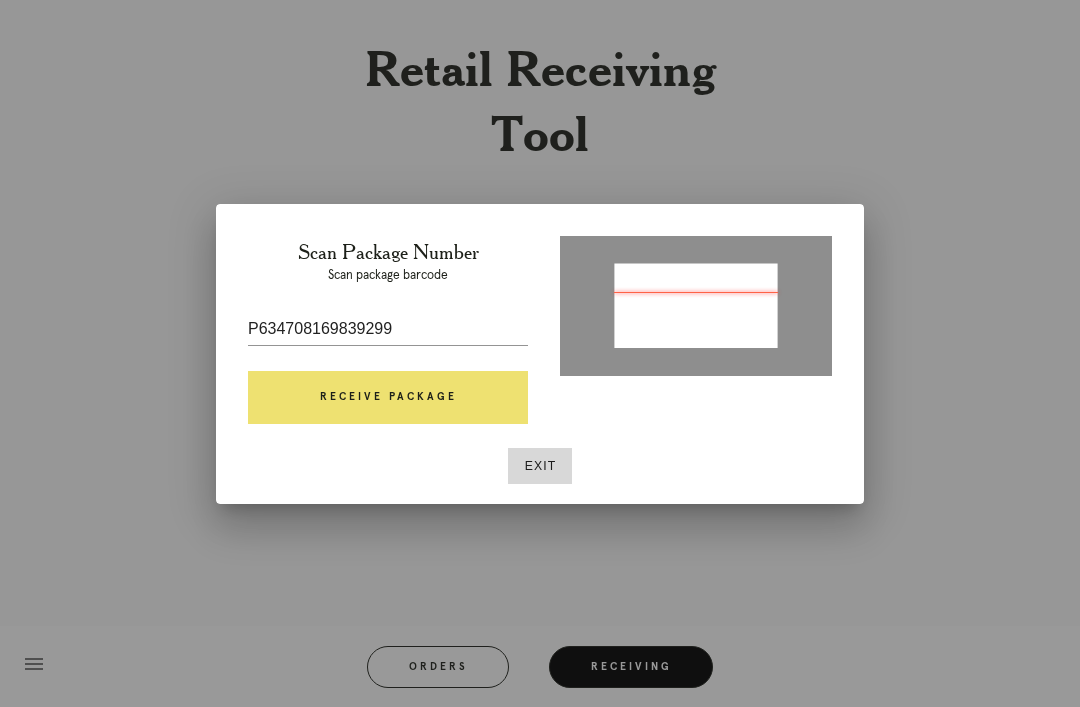 click on "Receive Package" at bounding box center [388, 398] 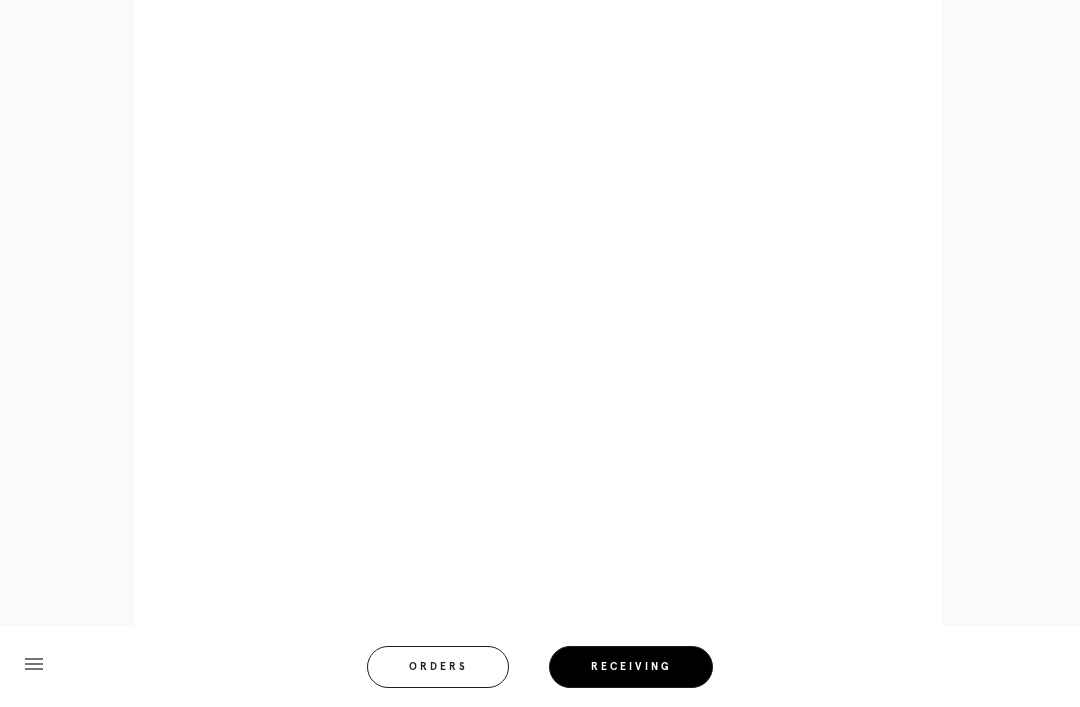 scroll, scrollTop: 785, scrollLeft: 0, axis: vertical 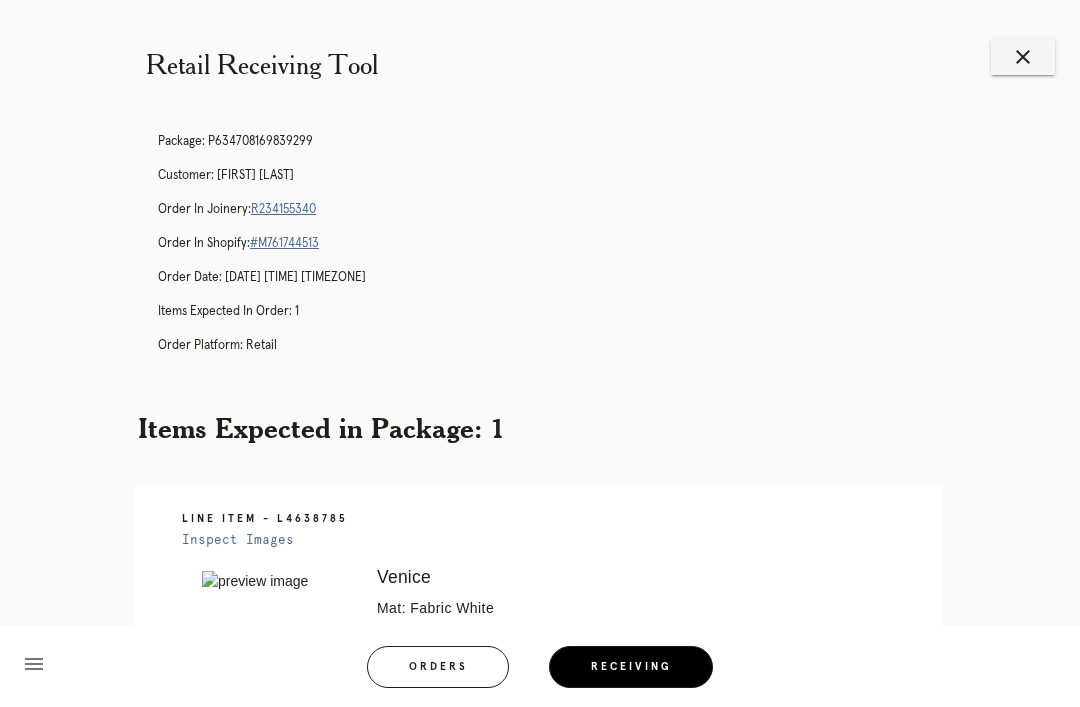 click on "close" at bounding box center [1023, 57] 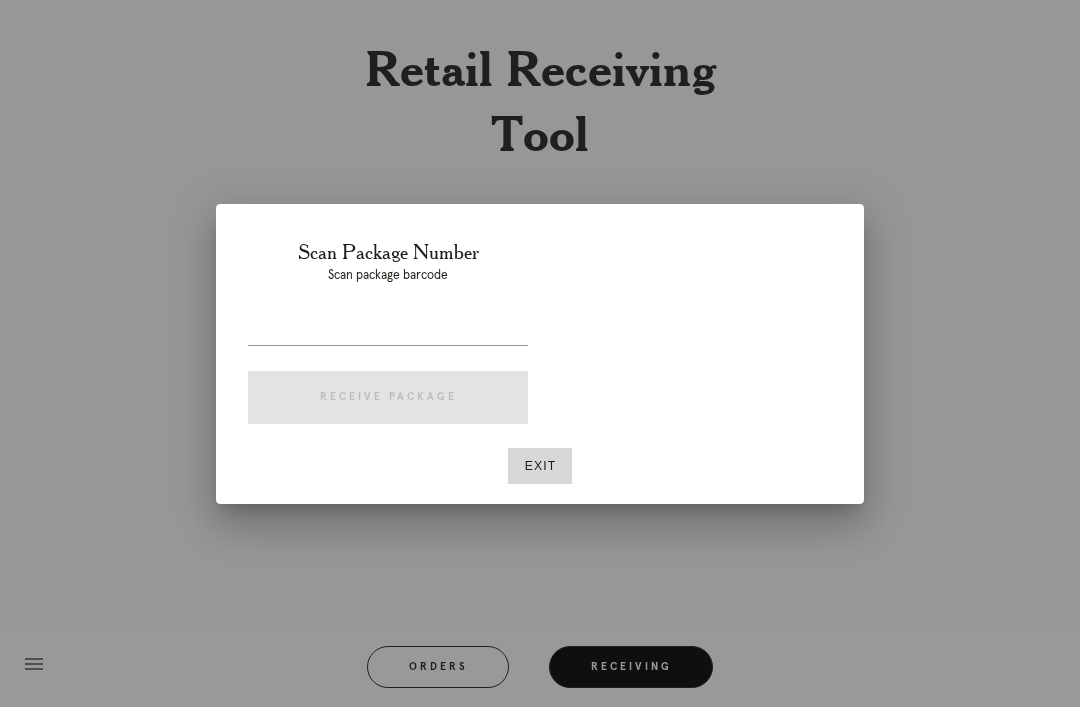 scroll, scrollTop: 0, scrollLeft: 0, axis: both 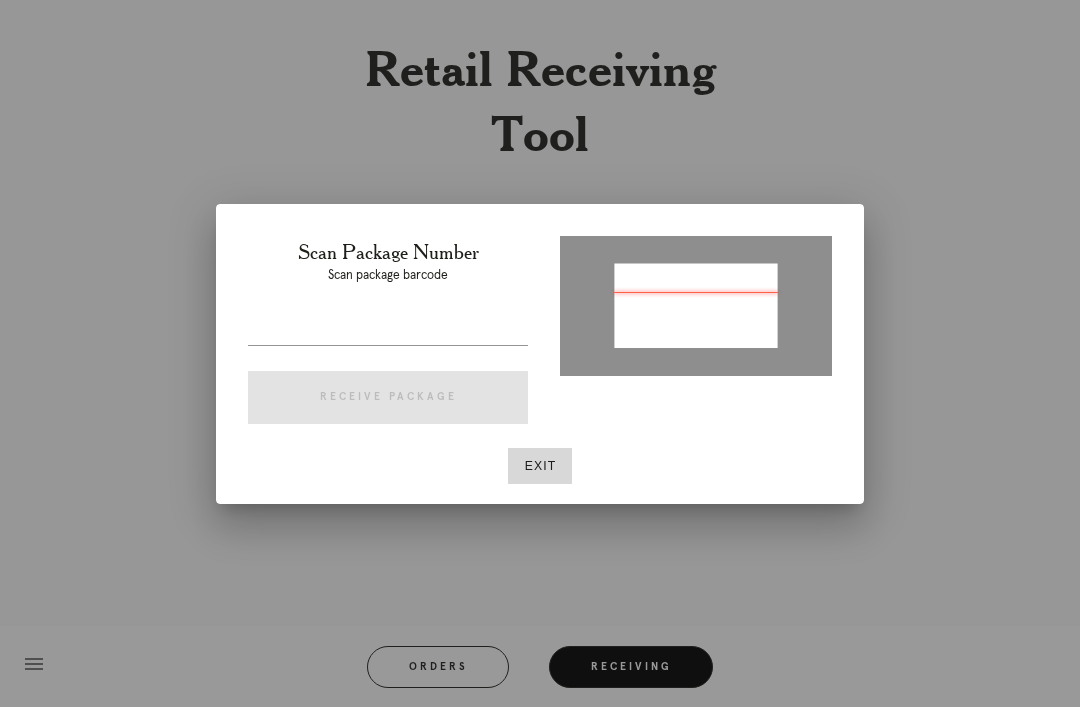 type on "[NUMBER]" 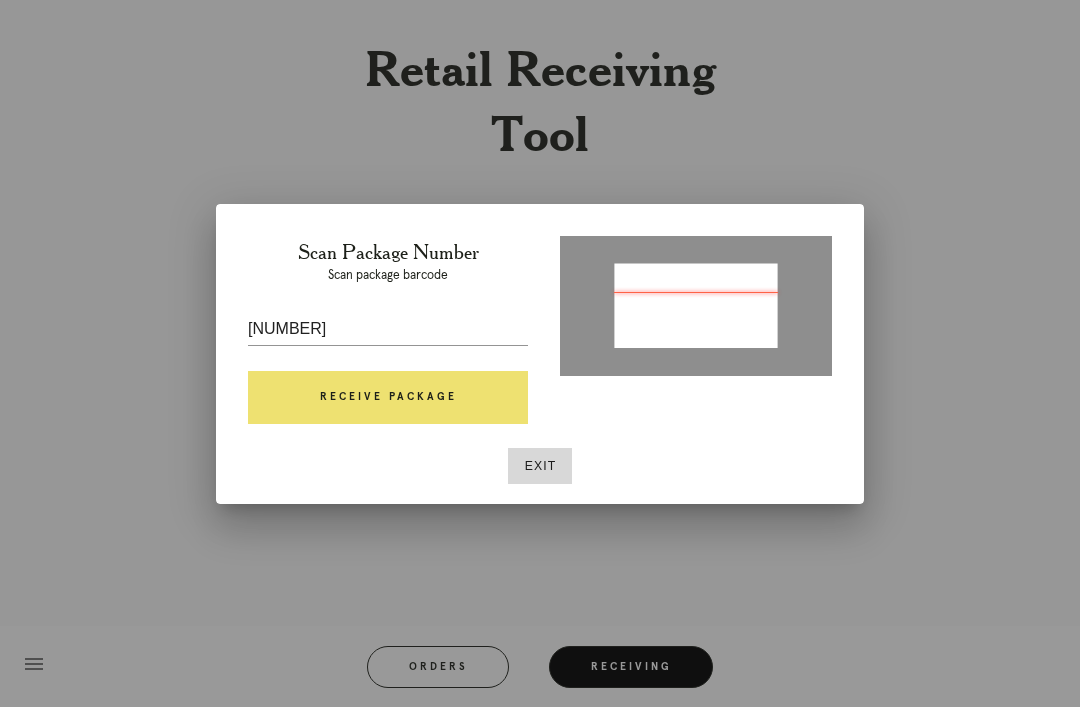 click on "Receive Package" at bounding box center [388, 398] 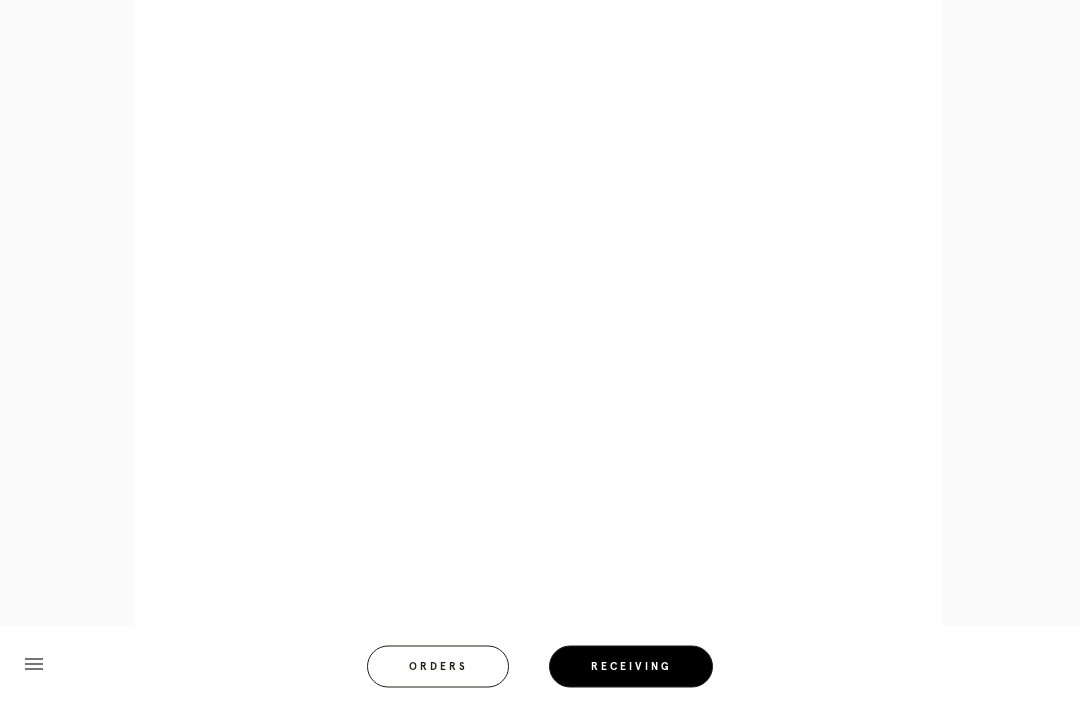scroll, scrollTop: 949, scrollLeft: 0, axis: vertical 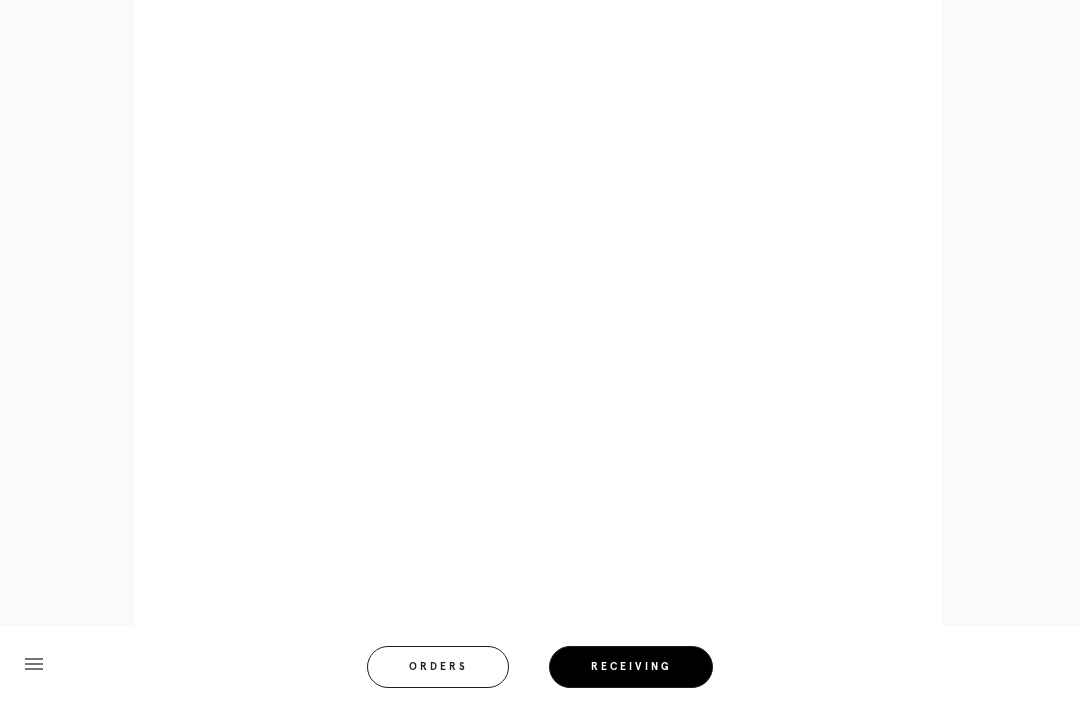 click on "menu
Orders
Receiving
Logged in as:   [EMAIL]   [NAME]
Logout" at bounding box center [540, 673] 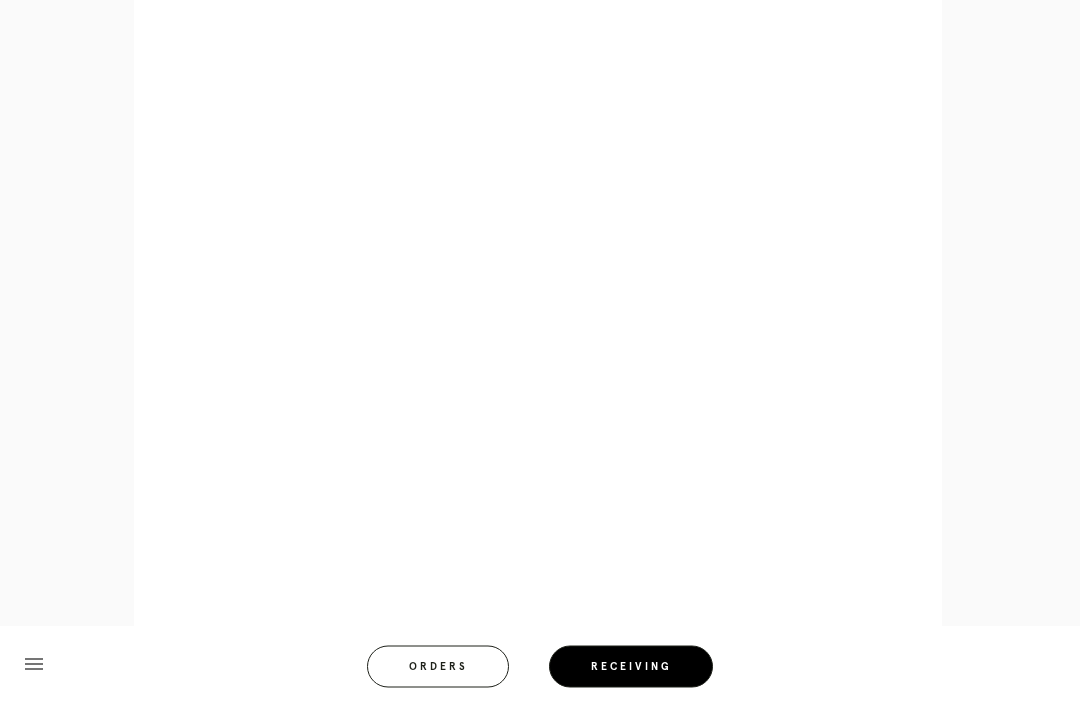 click on "menu
Orders
Receiving" at bounding box center (540, 666) 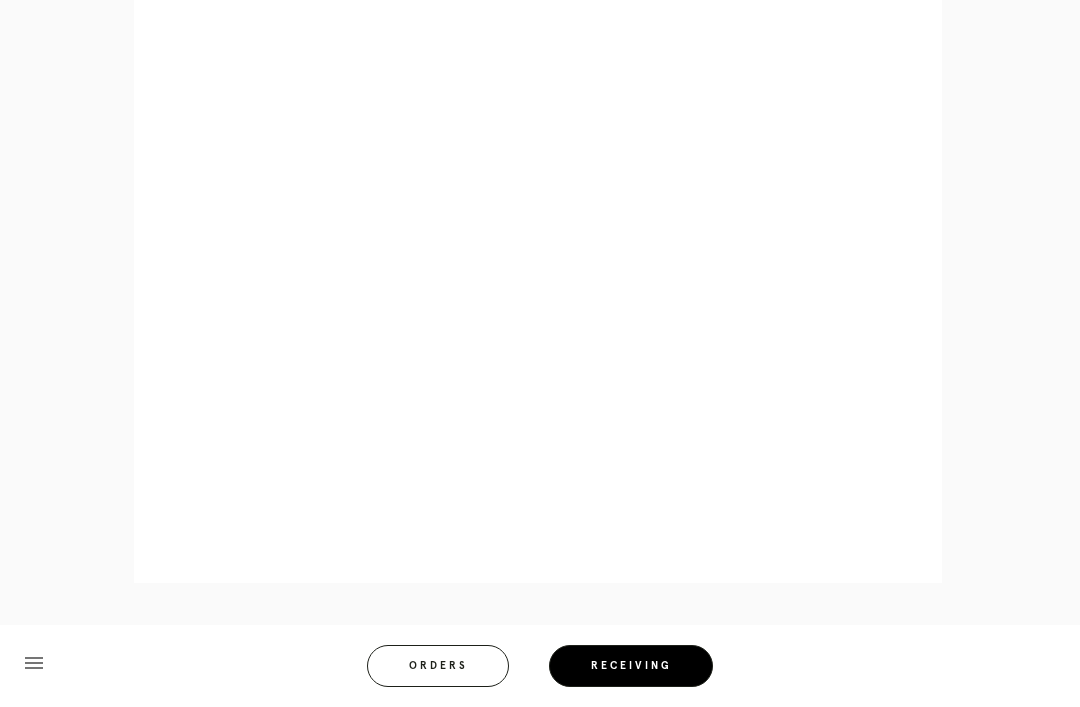 scroll, scrollTop: 922, scrollLeft: 0, axis: vertical 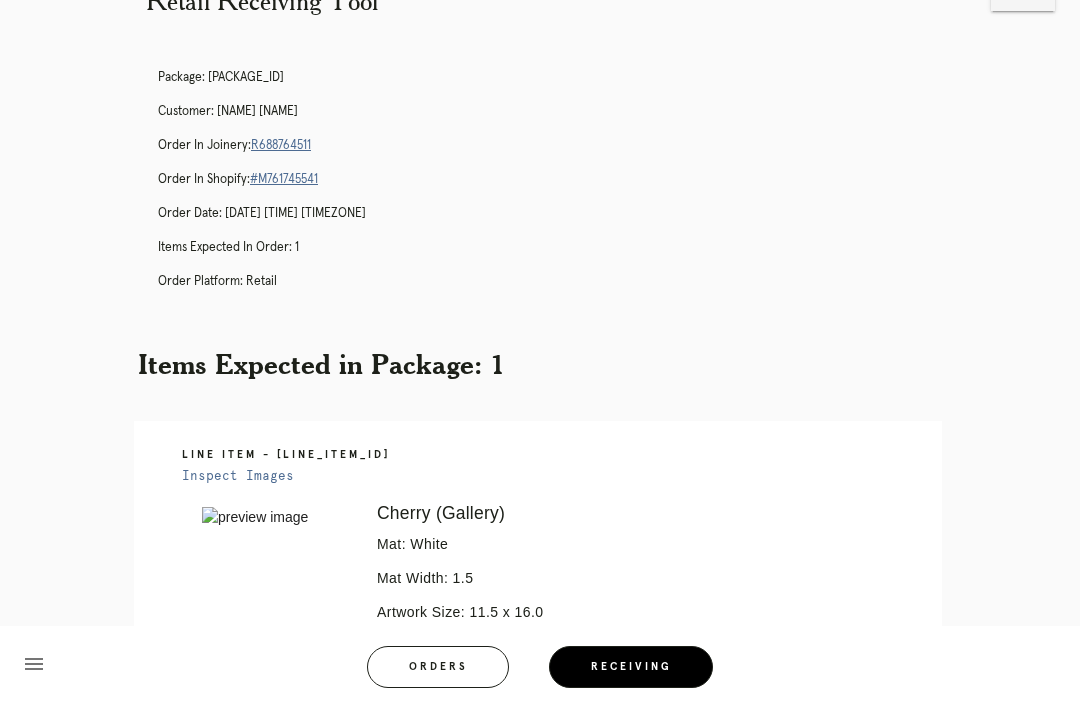 click on "Package: [PACKAGE_ID]   Customer: [NAME] [NAME]
Order in Joinery:
[ORDER_ID]
Order in Shopify:
[ORDER_ID]
Order Date:
[DATE]  [TIME] [TIMEZONE]
Items Expected in Order: 1   Order Platform: retail     Items Expected in Package:  1
Line Item - [LINE_ITEM_ID]
Inspect Images
Error retreiving frame spec #[SPEC_ID]
Cherry (Gallery)
Mat: White
Mat Width: 1.5
Artwork Size:
11.5
x
16.0
Frame Size:
15.75
x
20.25
Conveyance: shipped
Hanging Hardware: Wire, 2-Hole Hanger, Large Sticker
Ready for Pickup
menu
Orders
Receiving
Logged in as:   [EMAIL]   Clarendon" at bounding box center (540, 482) 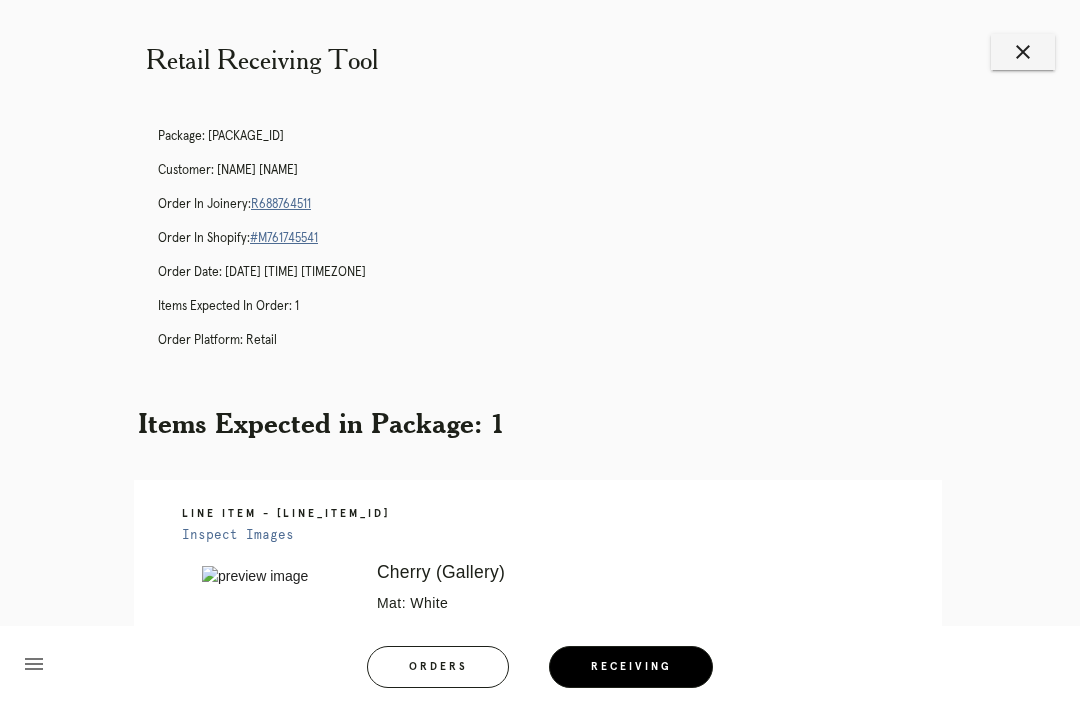 scroll, scrollTop: 0, scrollLeft: 0, axis: both 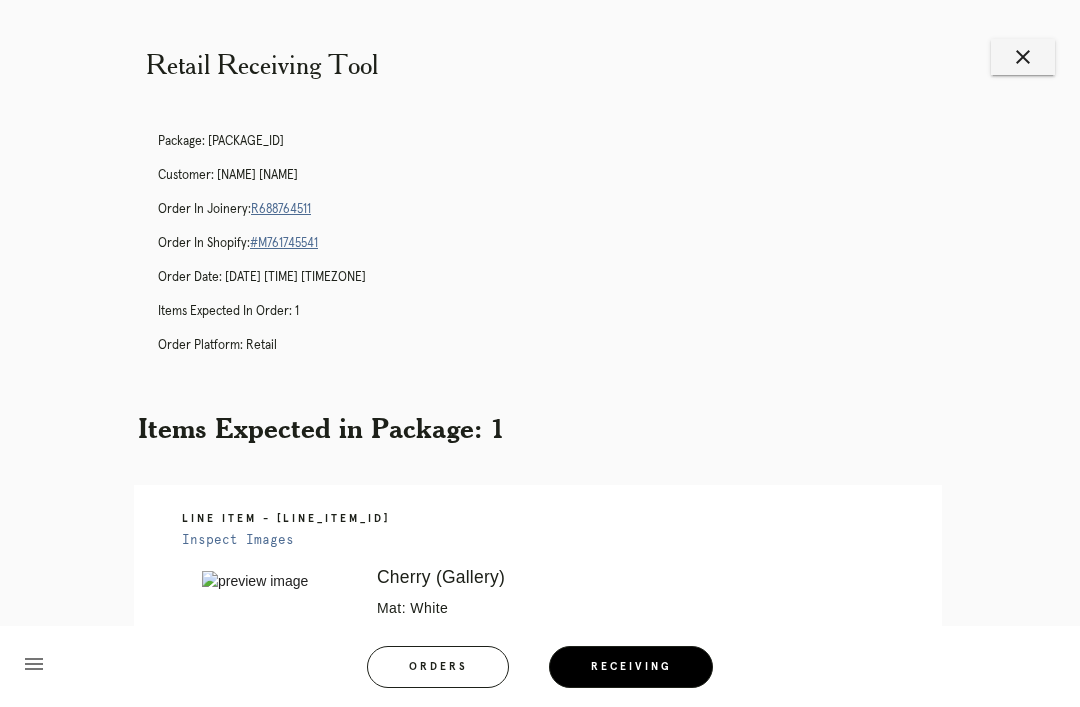 click on "Package: [PACKAGE_ID]   Customer: [NAME] [NAME]
Order in Joinery:
[ORDER_ID]
Order in Shopify:
[ORDER_ID]
Order Date:
[DATE]  [TIME] [TIMEZONE]
Items Expected in Order: 1   Order Platform: retail     Items Expected in Package:  1
Line Item - [LINE_ITEM_ID]
Inspect Images
Error retreiving frame spec #[SPEC_ID]
Cherry (Gallery)
Mat: White
Mat Width: 1.5
Artwork Size:
11.5
x
16.0
Frame Size:
15.75
x
20.25
Conveyance: shipped
Hanging Hardware: Wire, 2-Hole Hanger, Large Sticker
Ready for Pickup
menu
Orders
Receiving
Logged in as:   [EMAIL]   Clarendon" at bounding box center (540, 546) 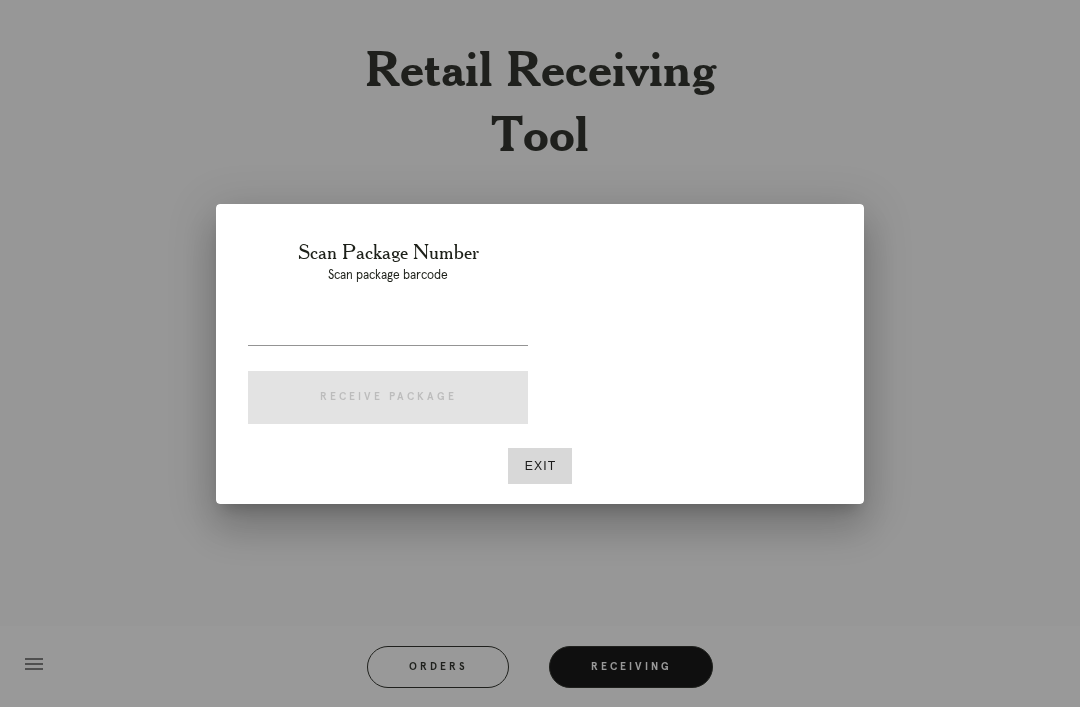 scroll, scrollTop: 0, scrollLeft: 0, axis: both 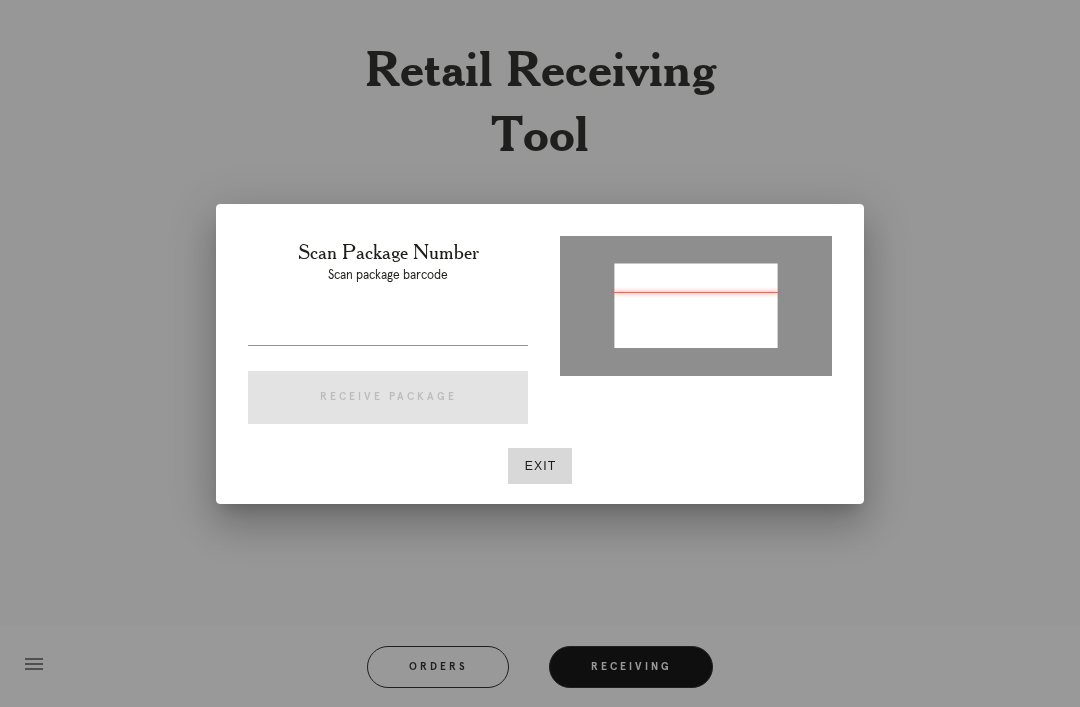 type on "[PRODUCT_ID]" 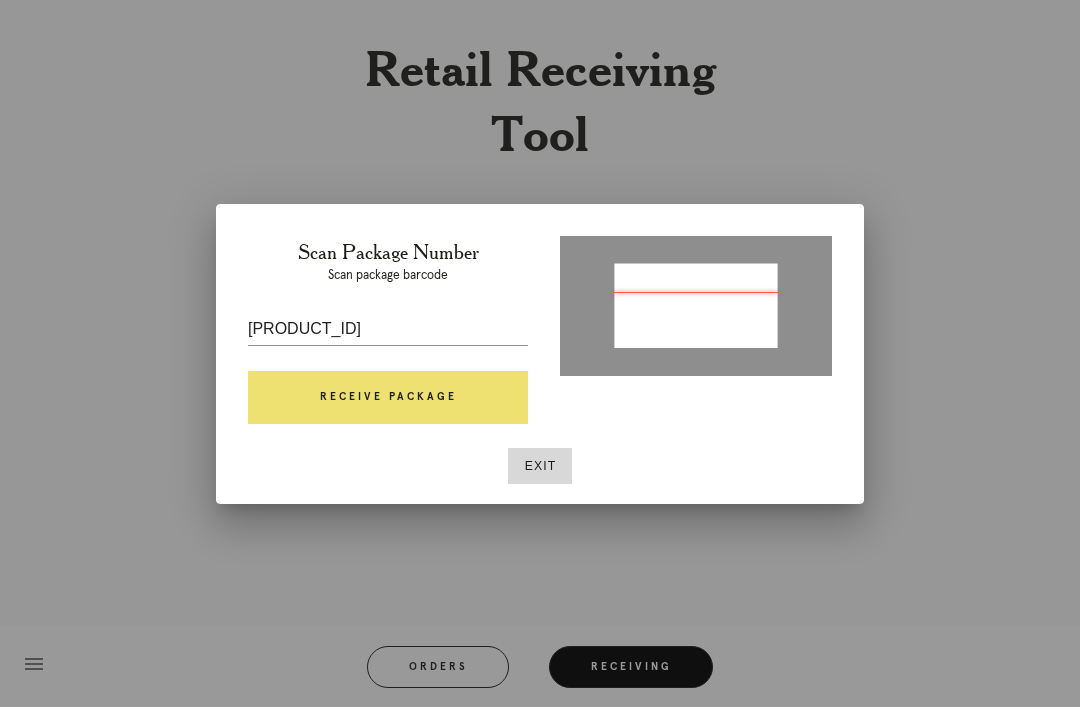 click on "Receive Package" at bounding box center (388, 398) 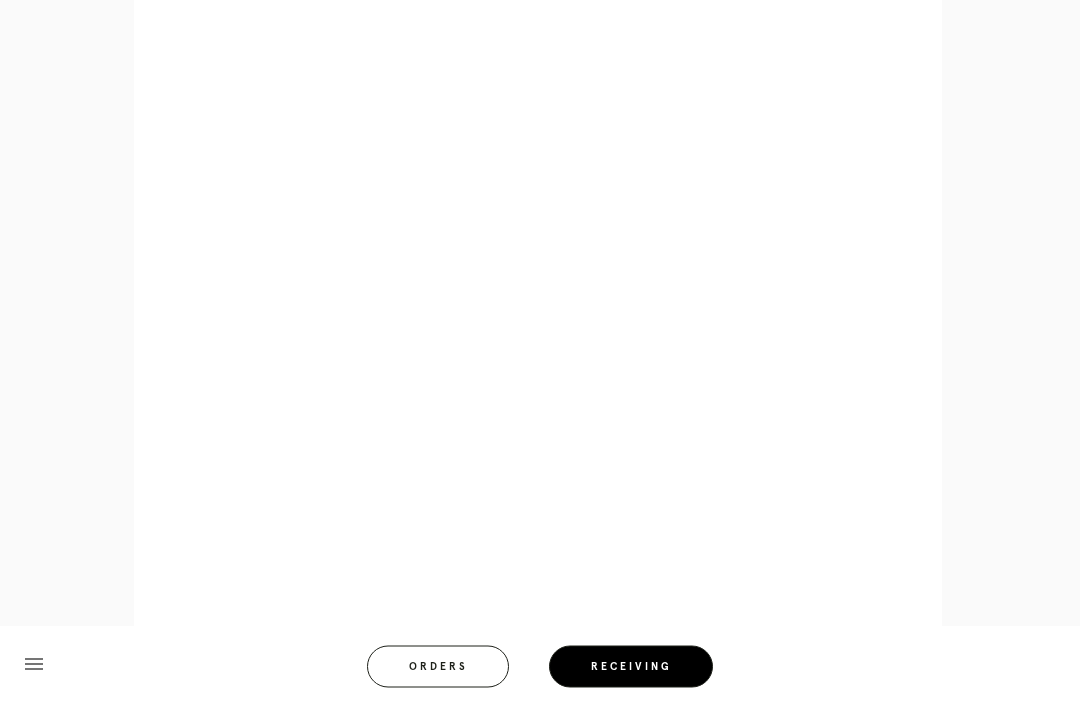 scroll, scrollTop: 858, scrollLeft: 0, axis: vertical 